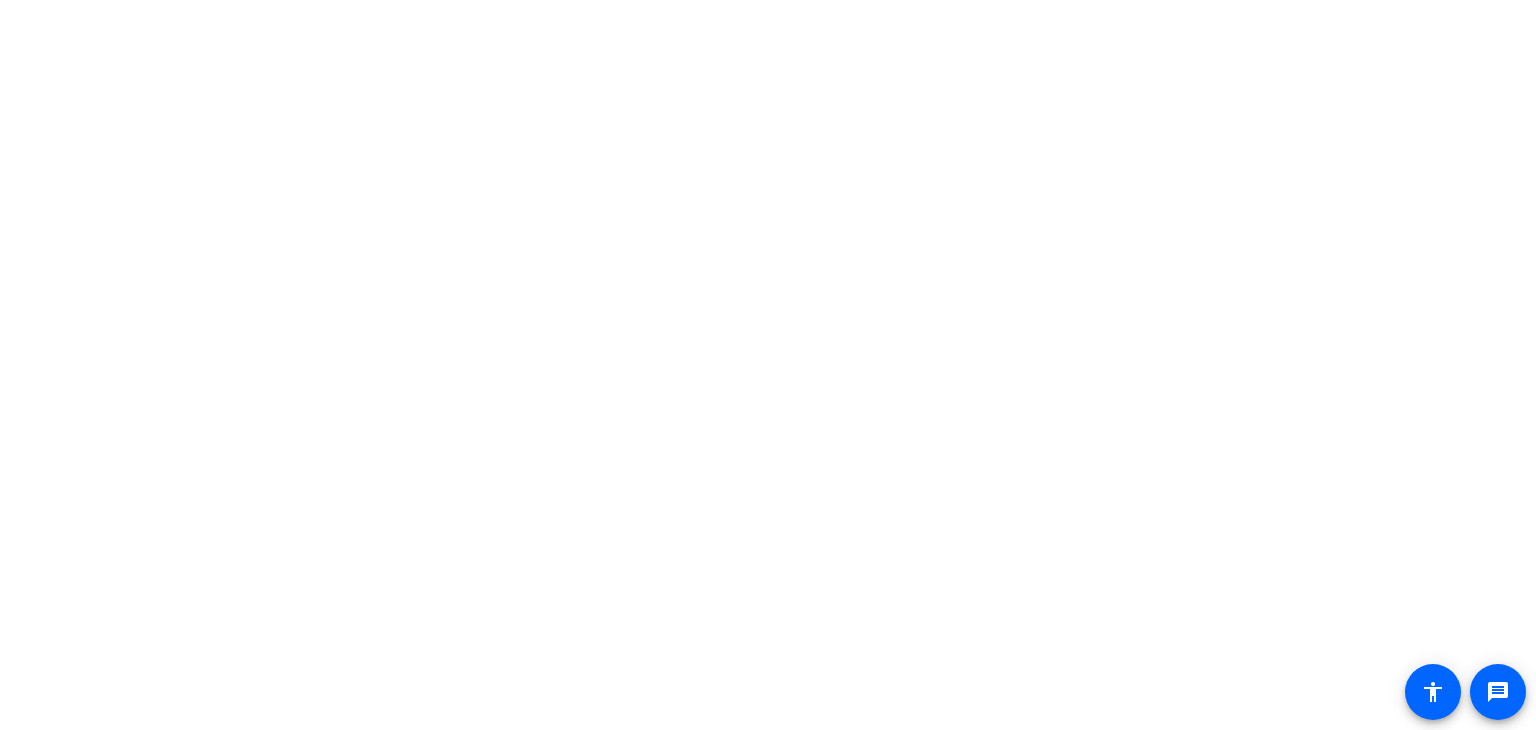 scroll, scrollTop: 0, scrollLeft: 0, axis: both 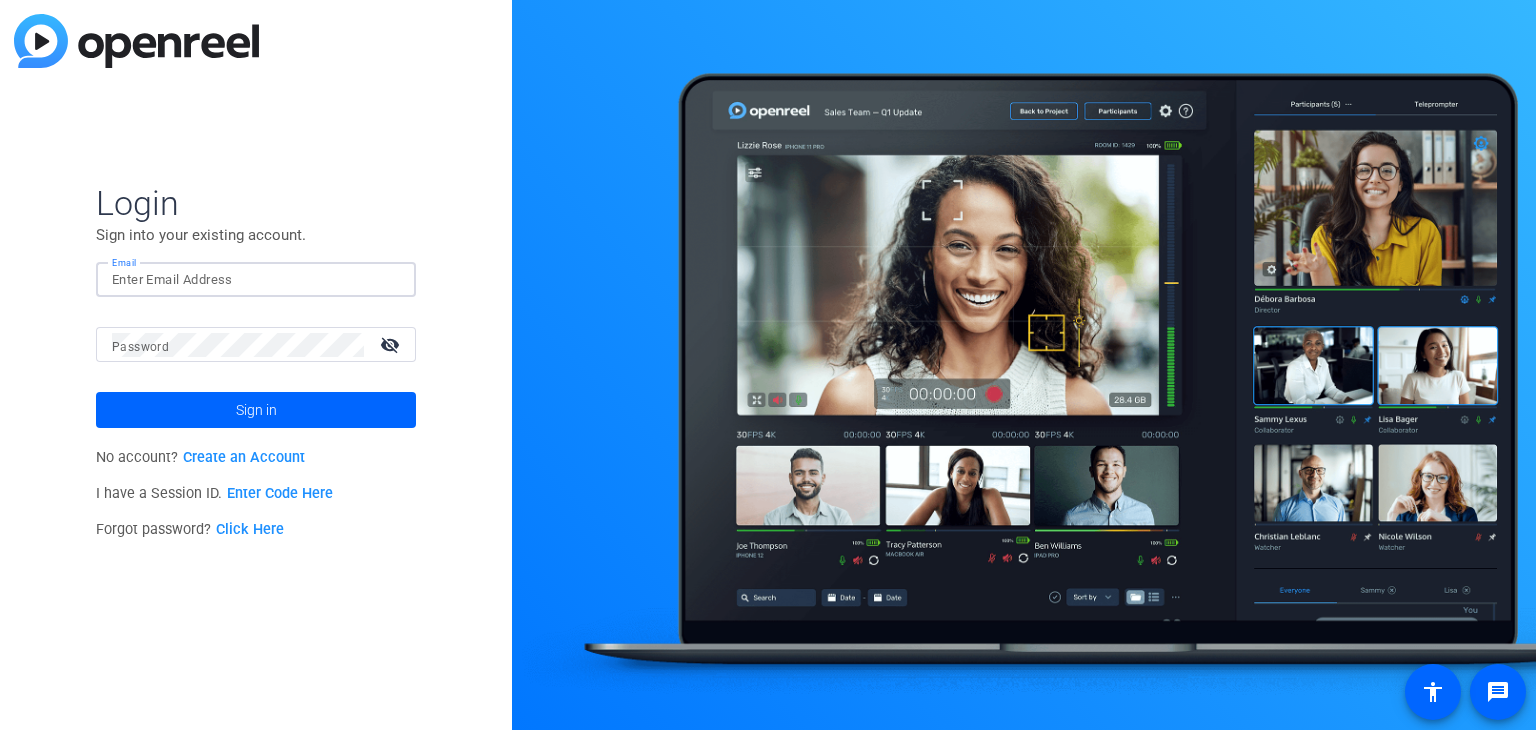 click on "Email" at bounding box center [256, 280] 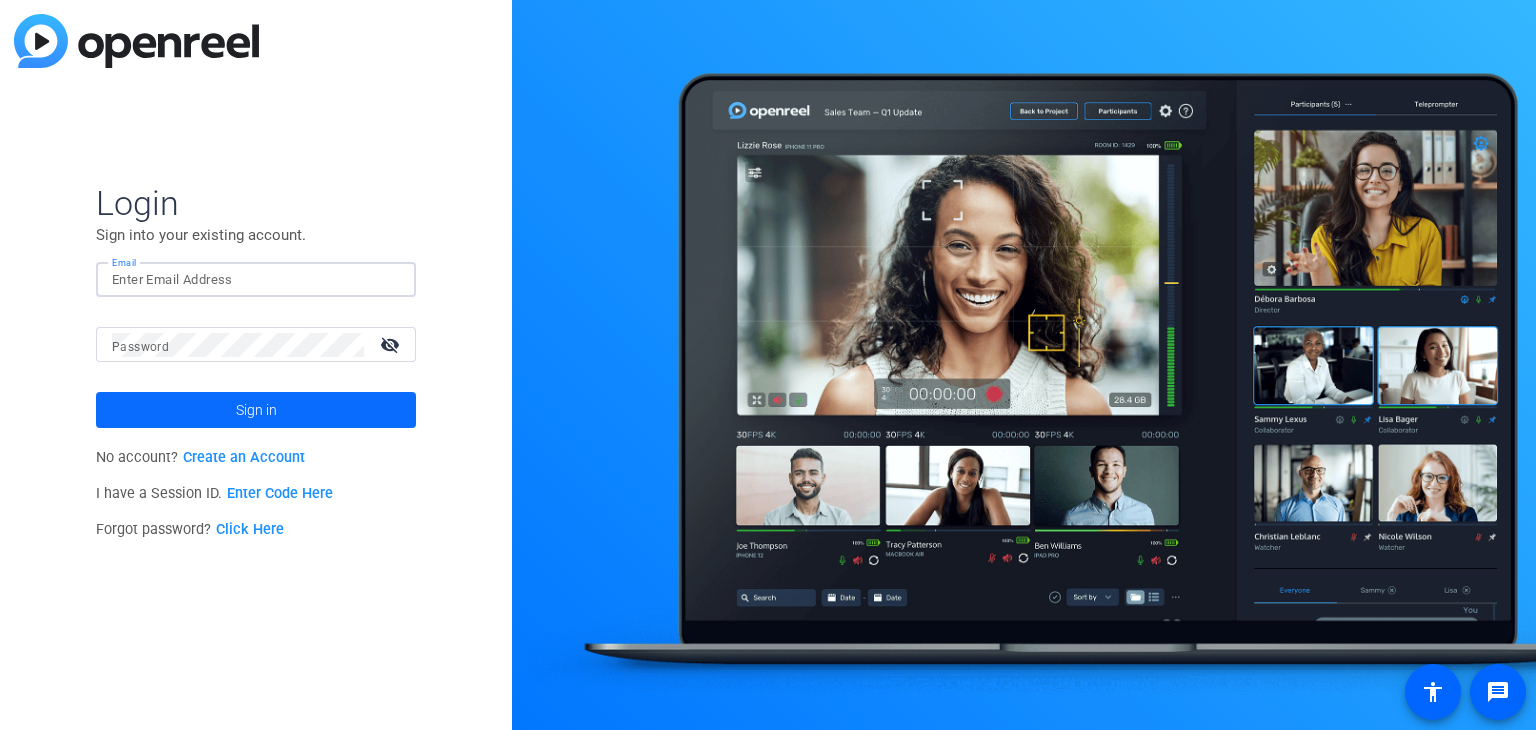 type on "[EMAIL]" 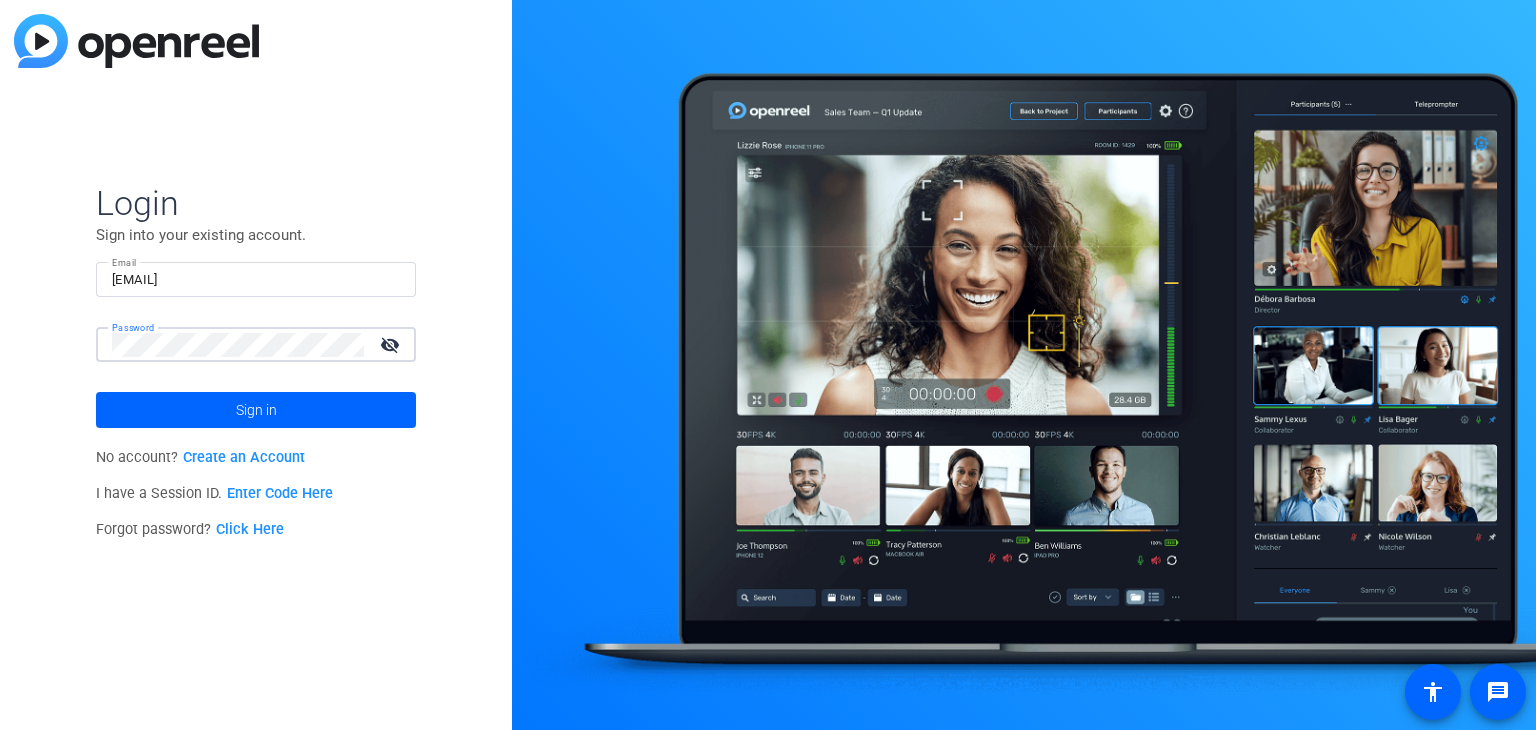 click on "Create an Account" 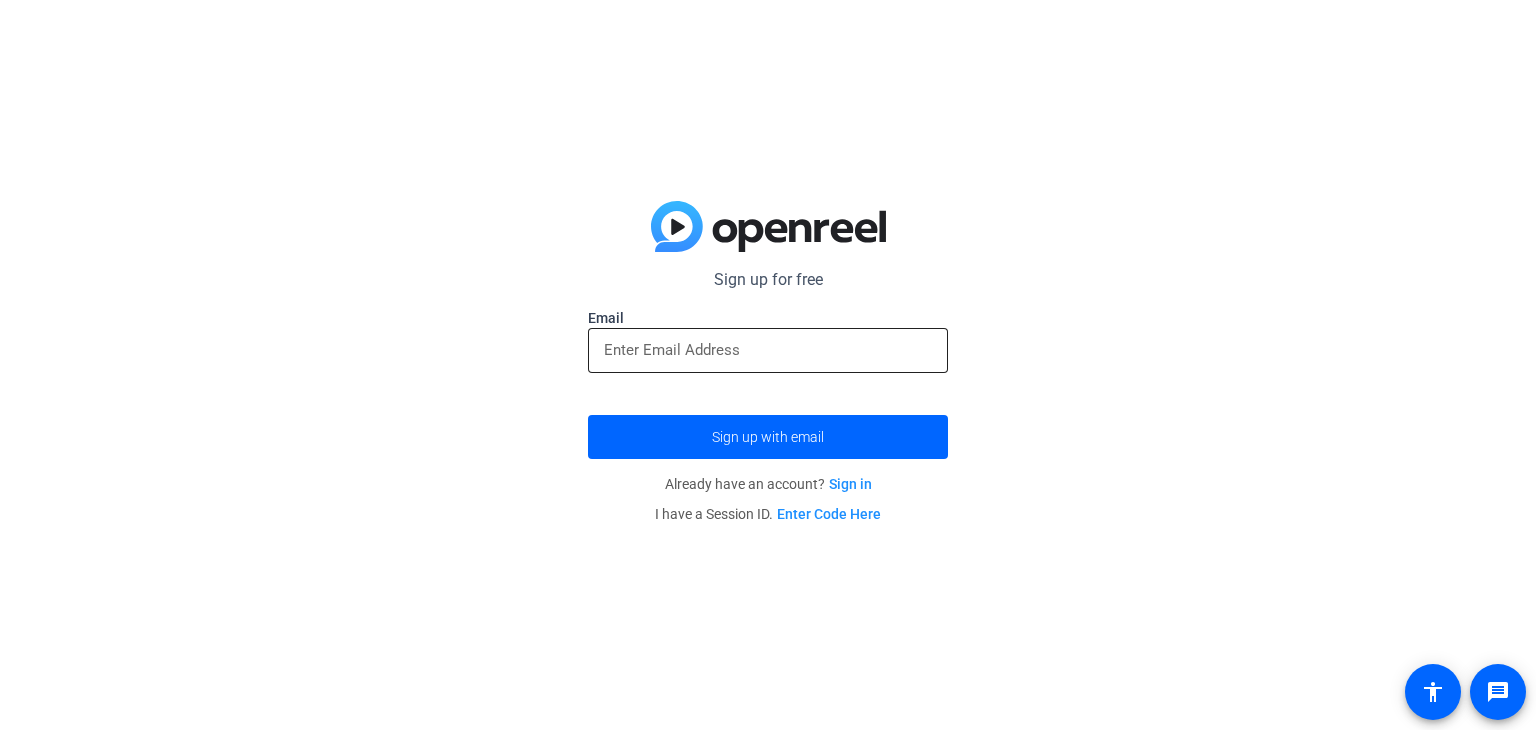 click at bounding box center (768, 350) 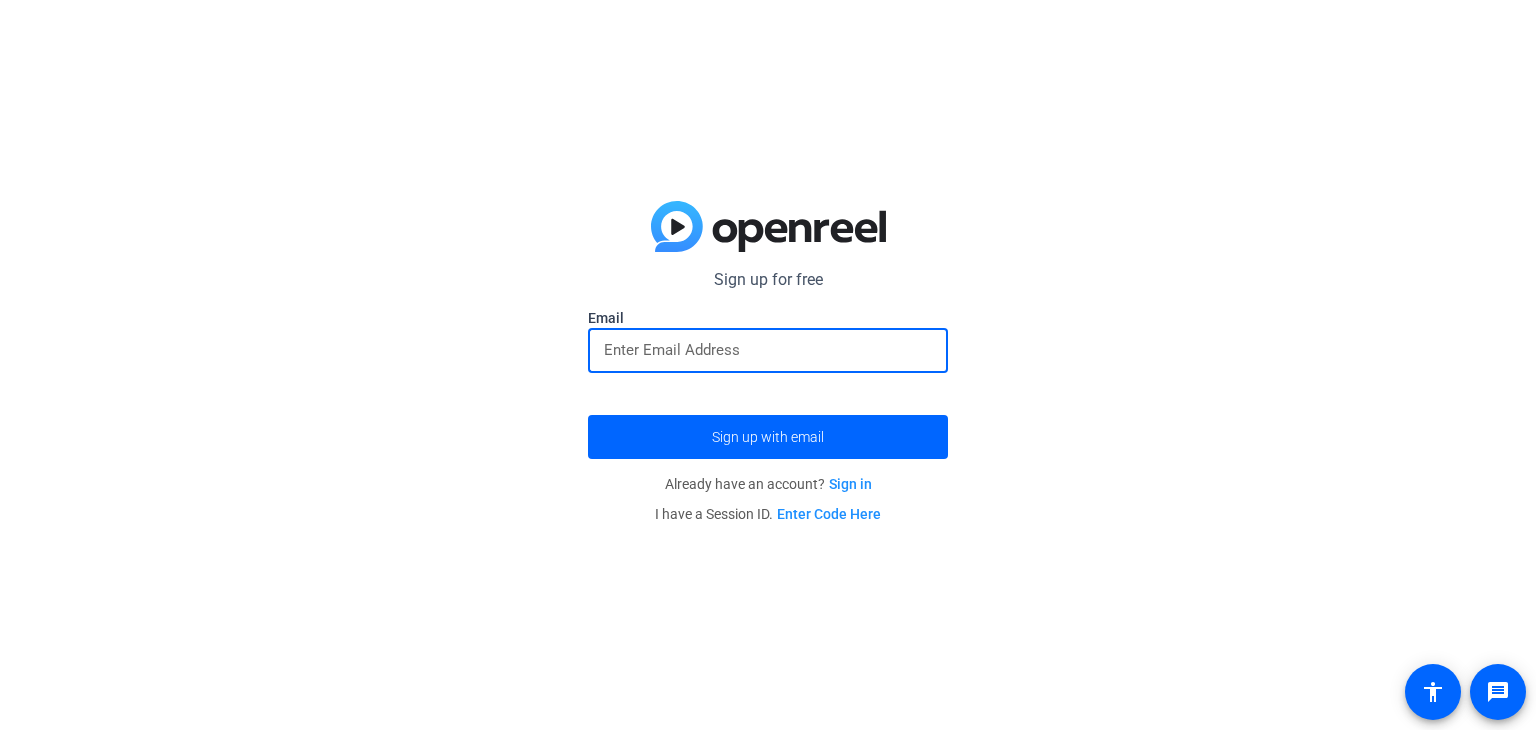 type on "[EMAIL]" 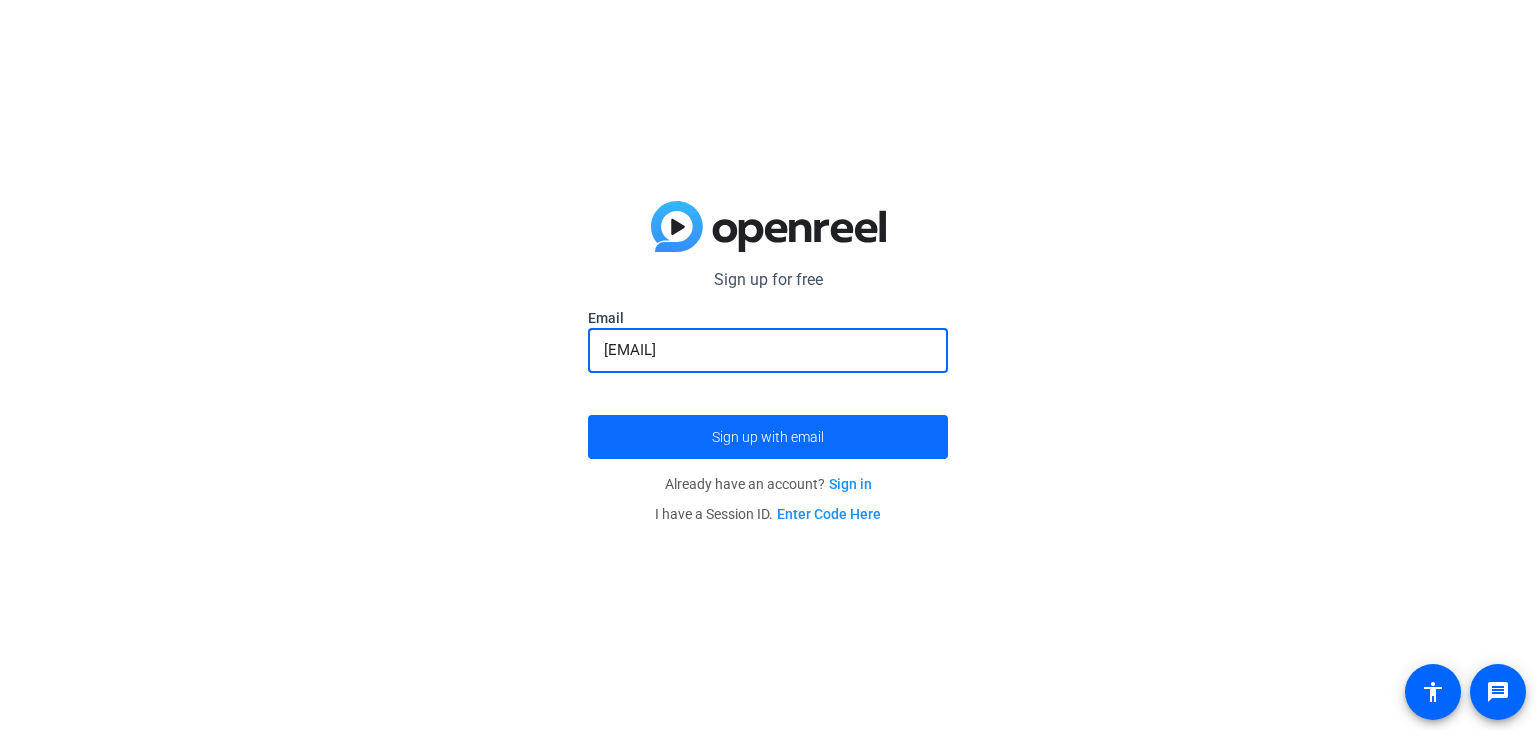 click on "Sign up with email" 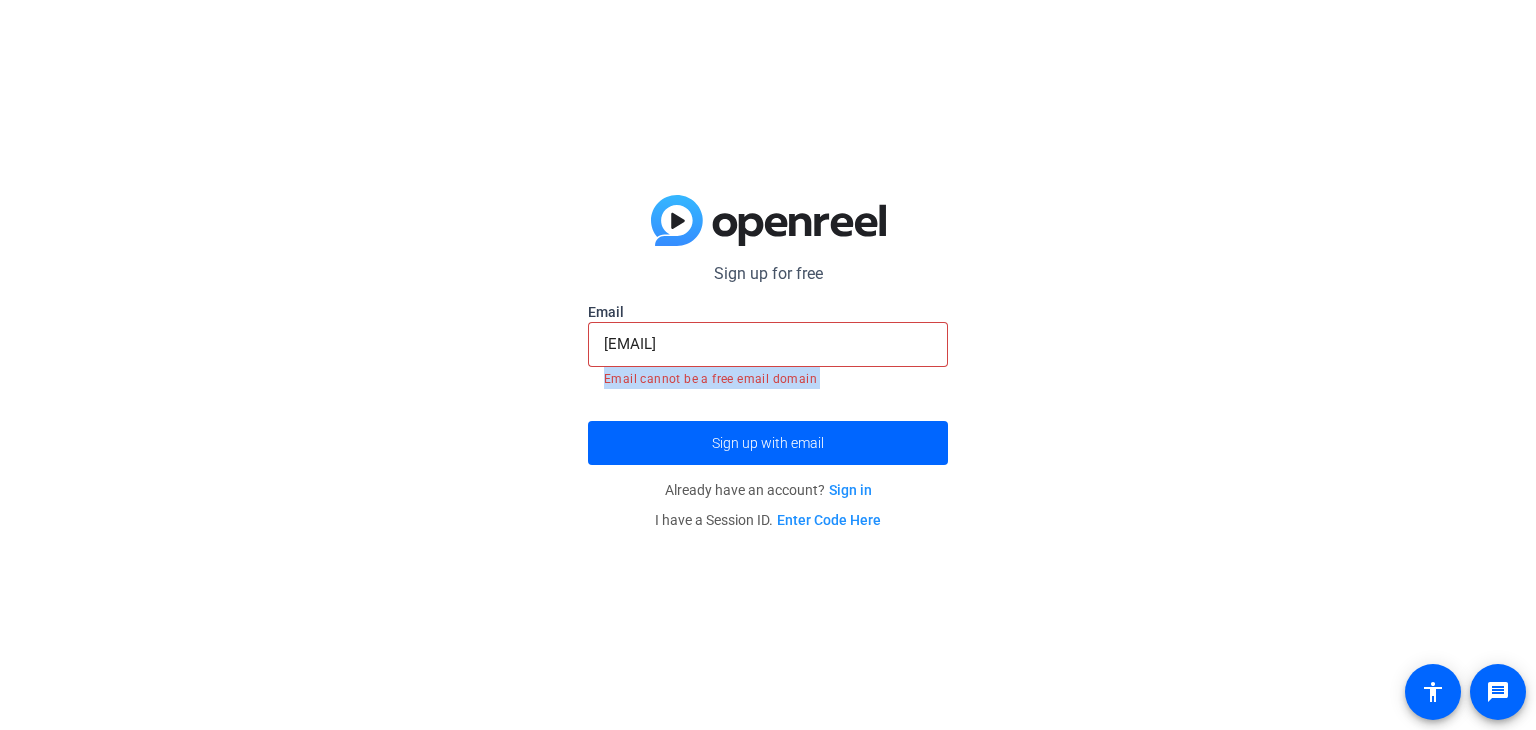 drag, startPoint x: 556, startPoint y: 381, endPoint x: 982, endPoint y: 411, distance: 427.05502 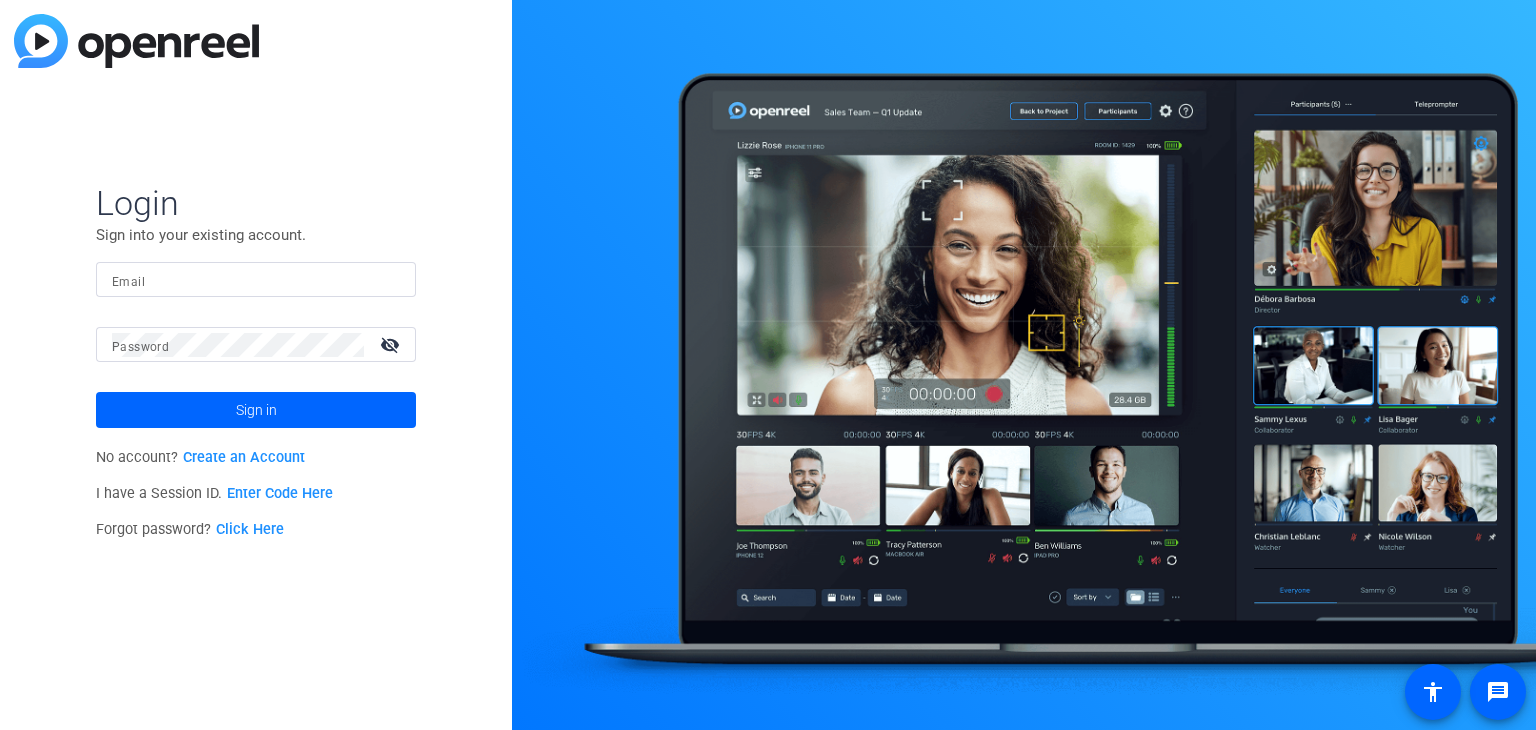 click 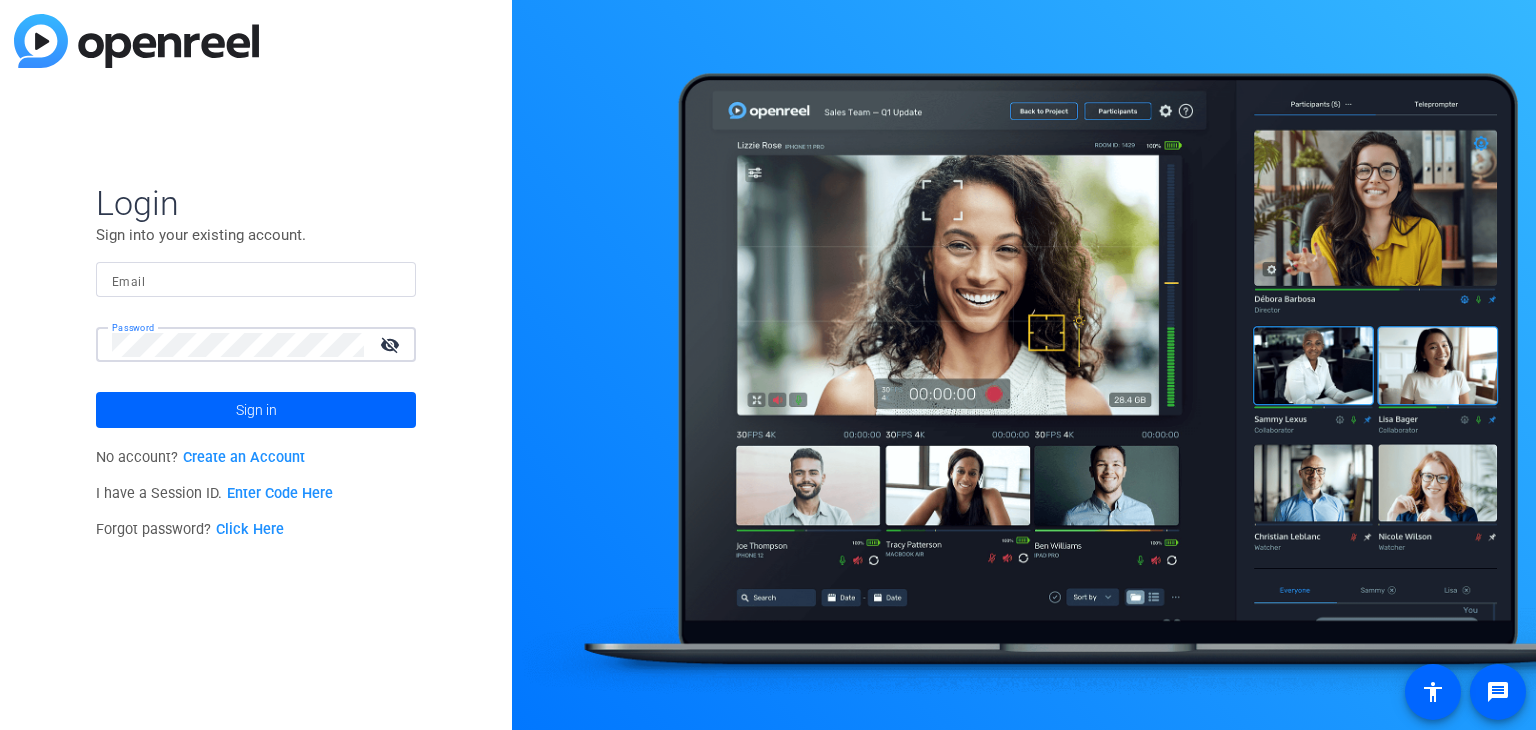 click on "Click Here" 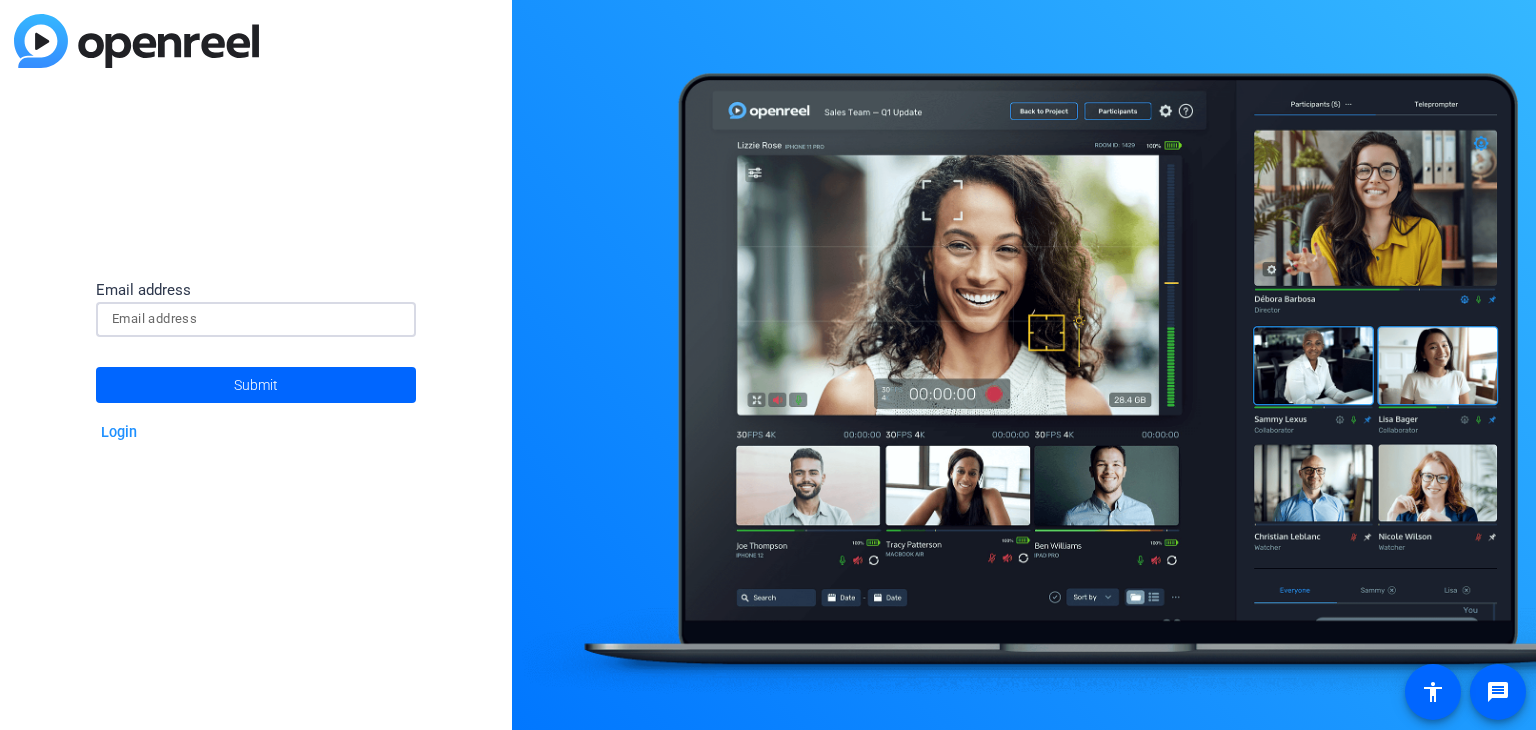 click at bounding box center (256, 319) 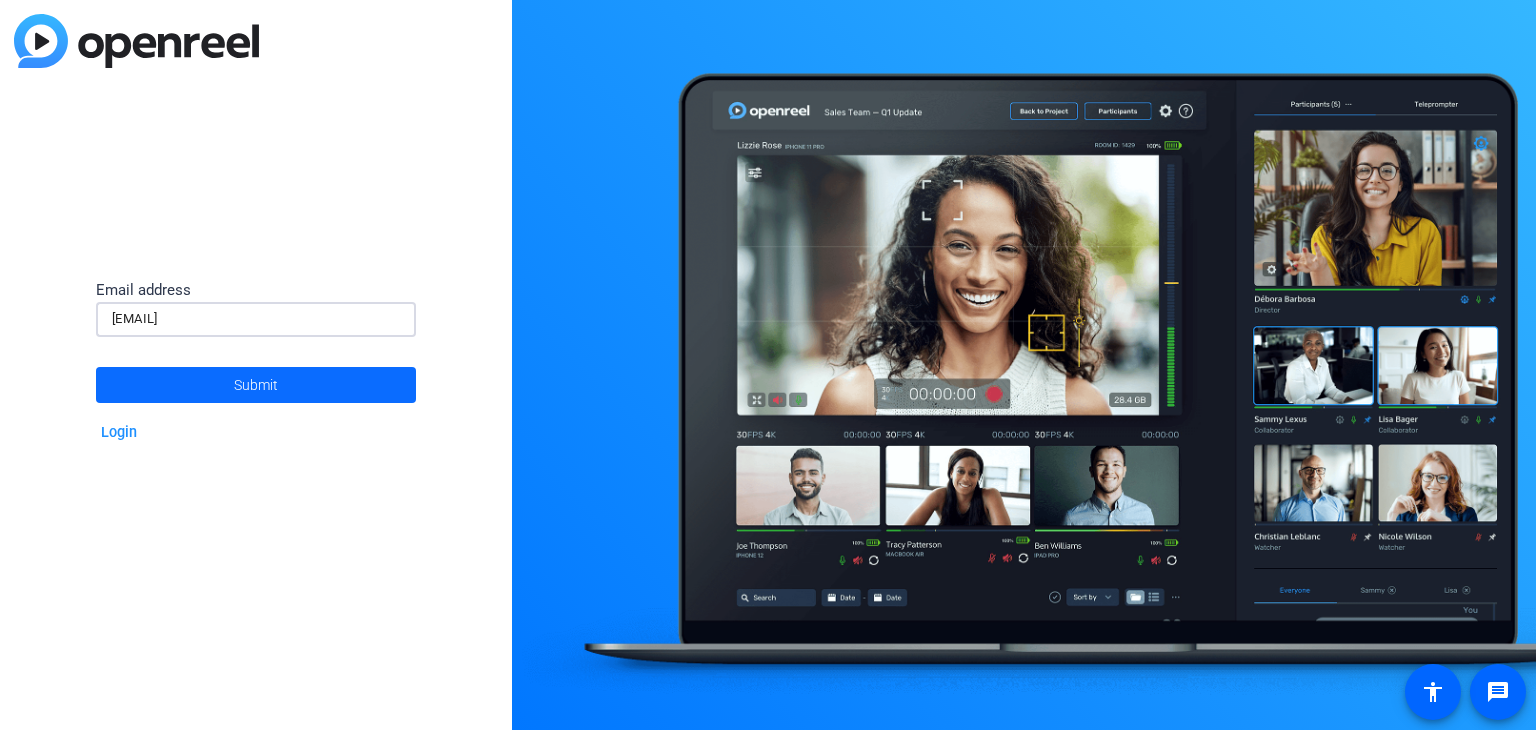 click on "Submit" 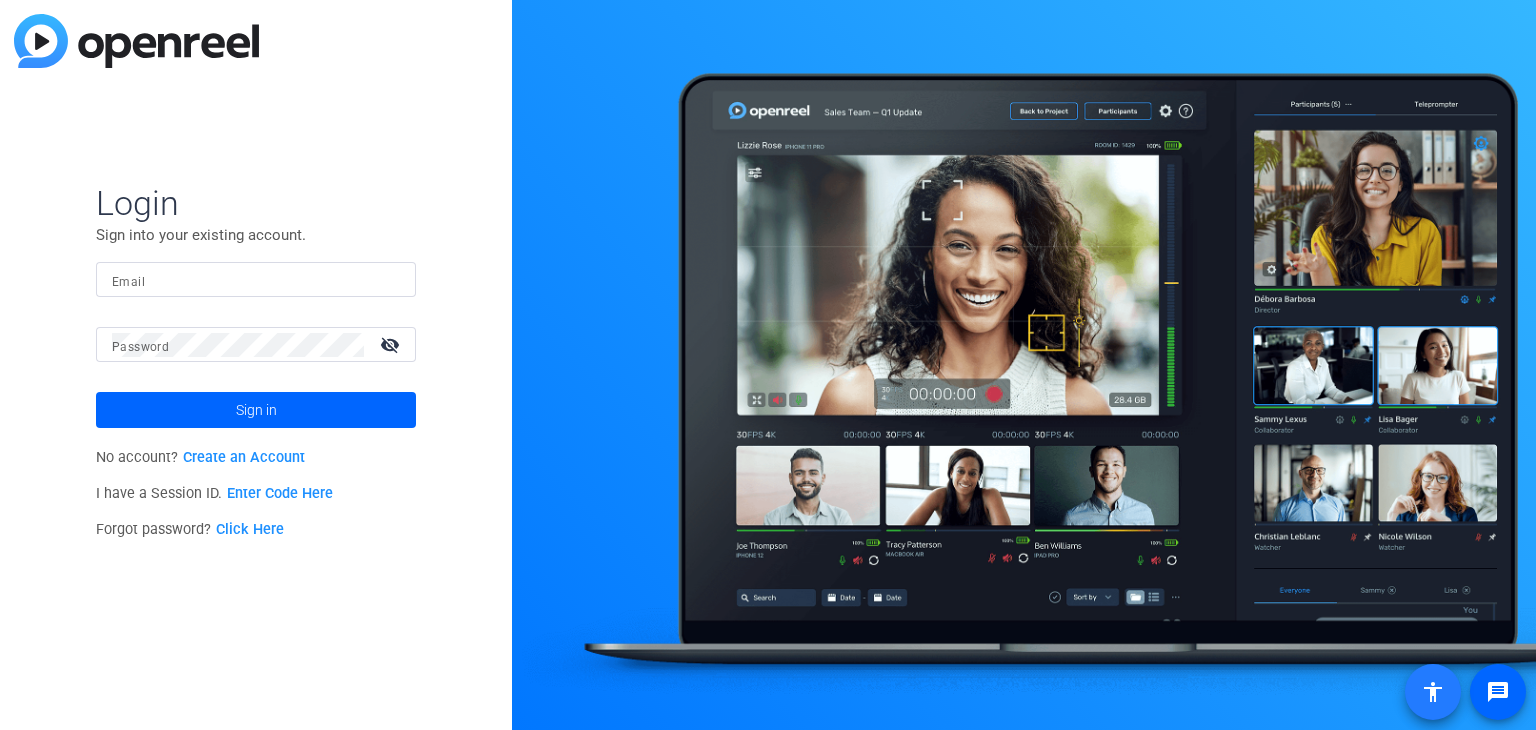 click on "accessibility" 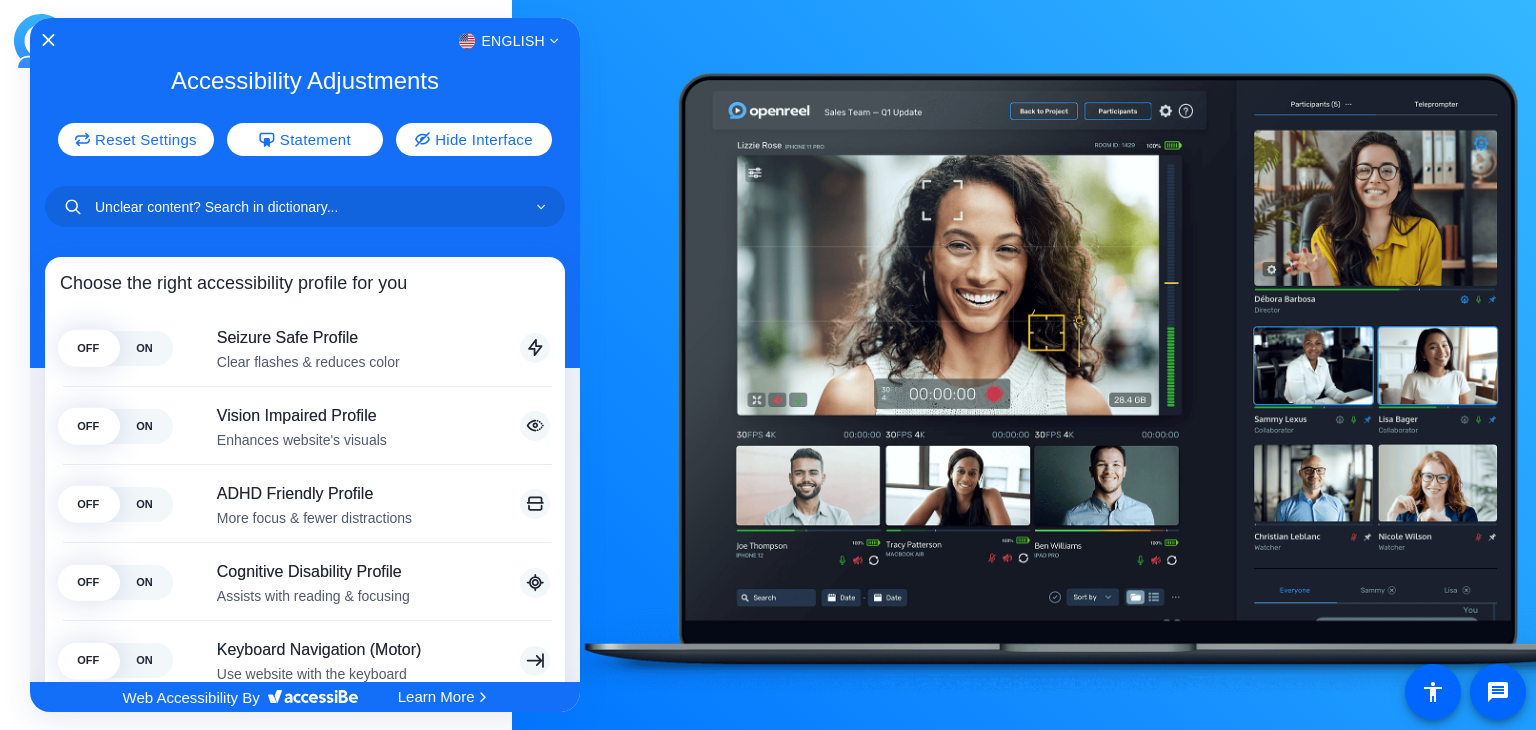 click on "English" 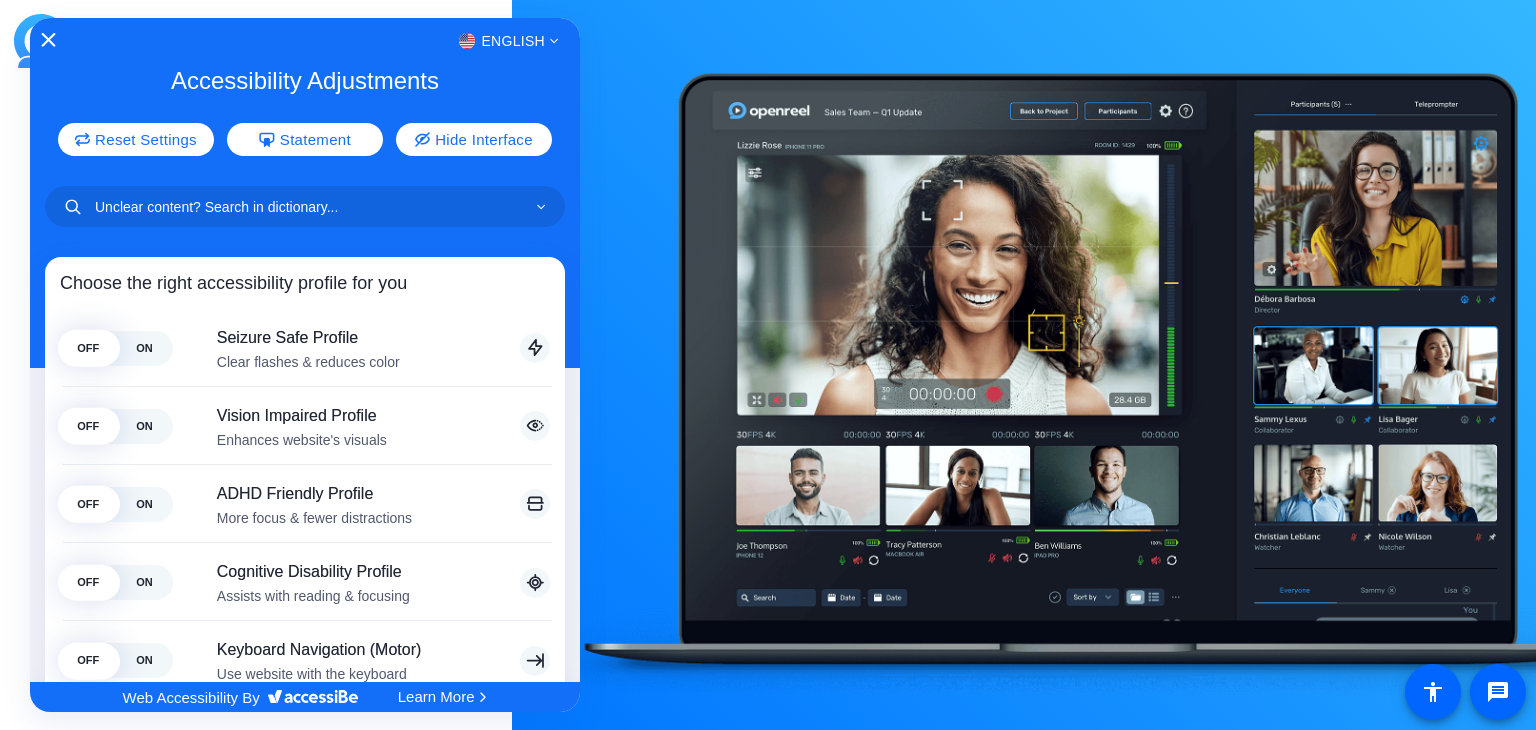 click 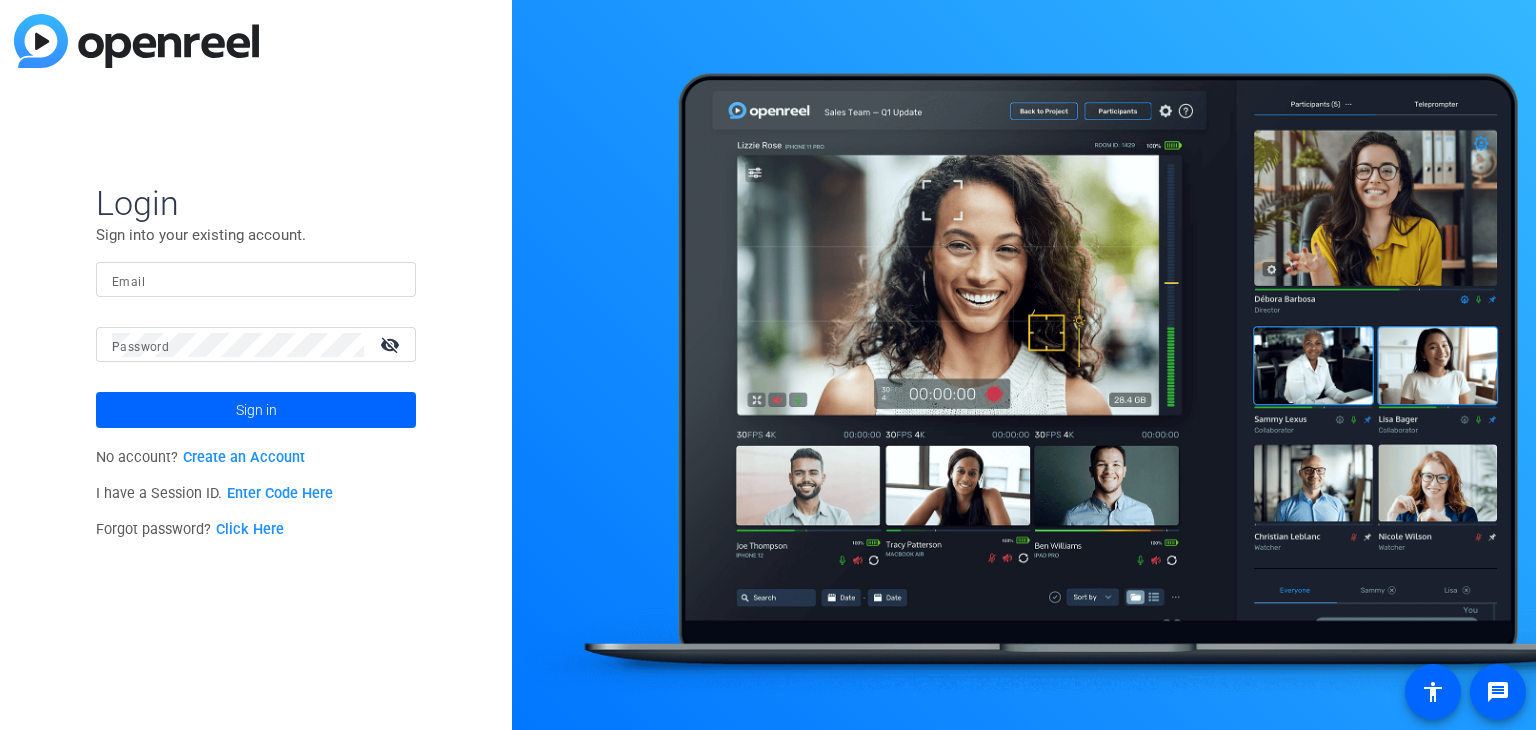 click 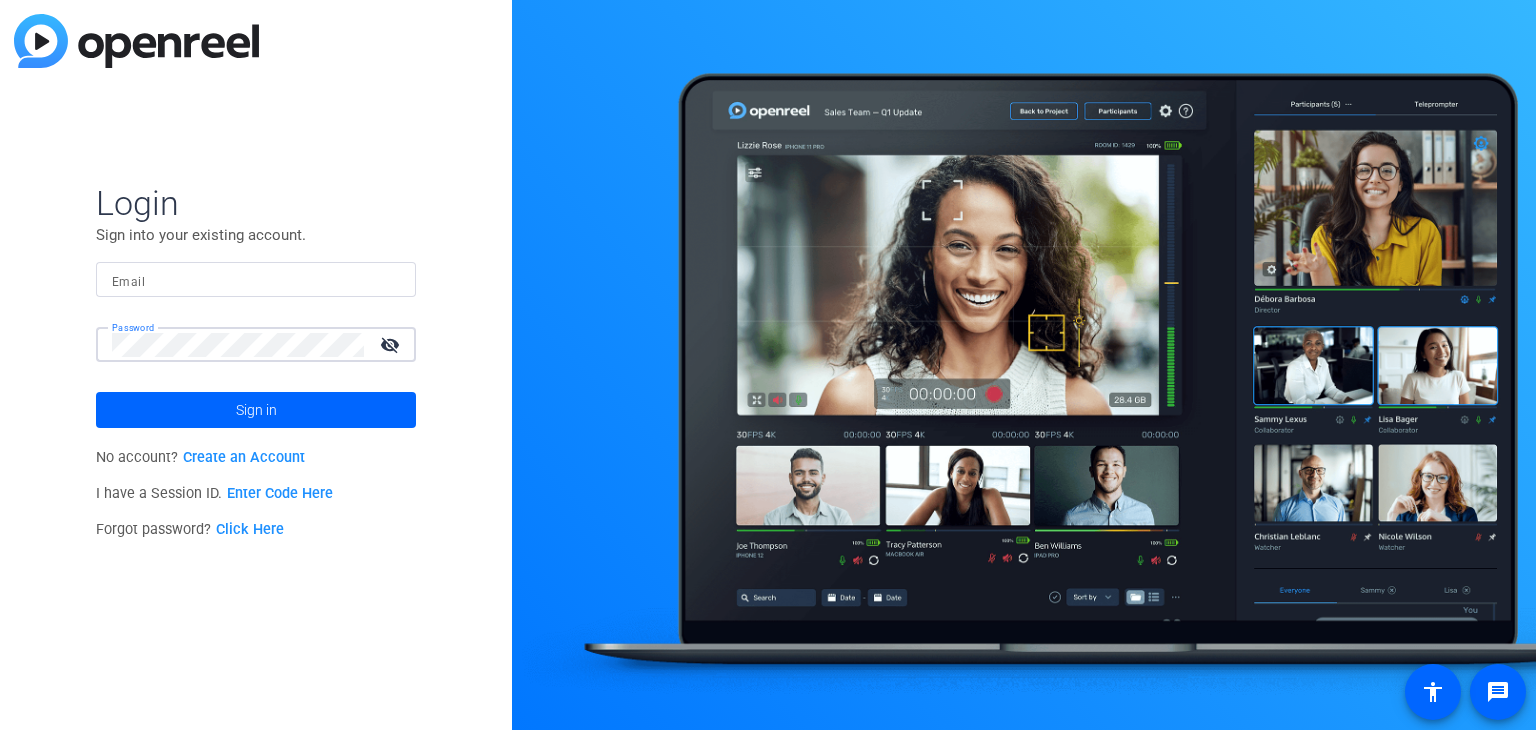 click on "visibility_off" 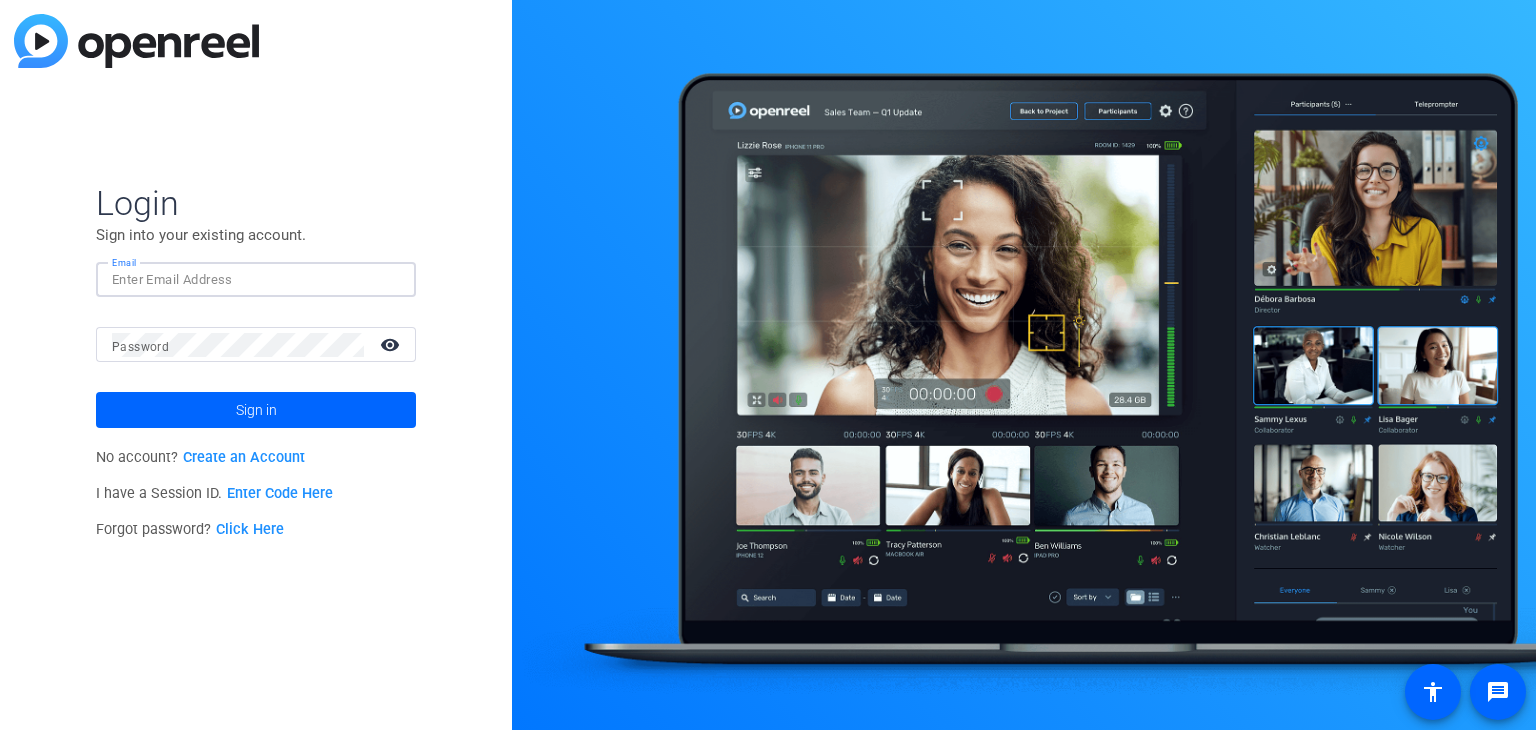 click on "Email" at bounding box center [256, 280] 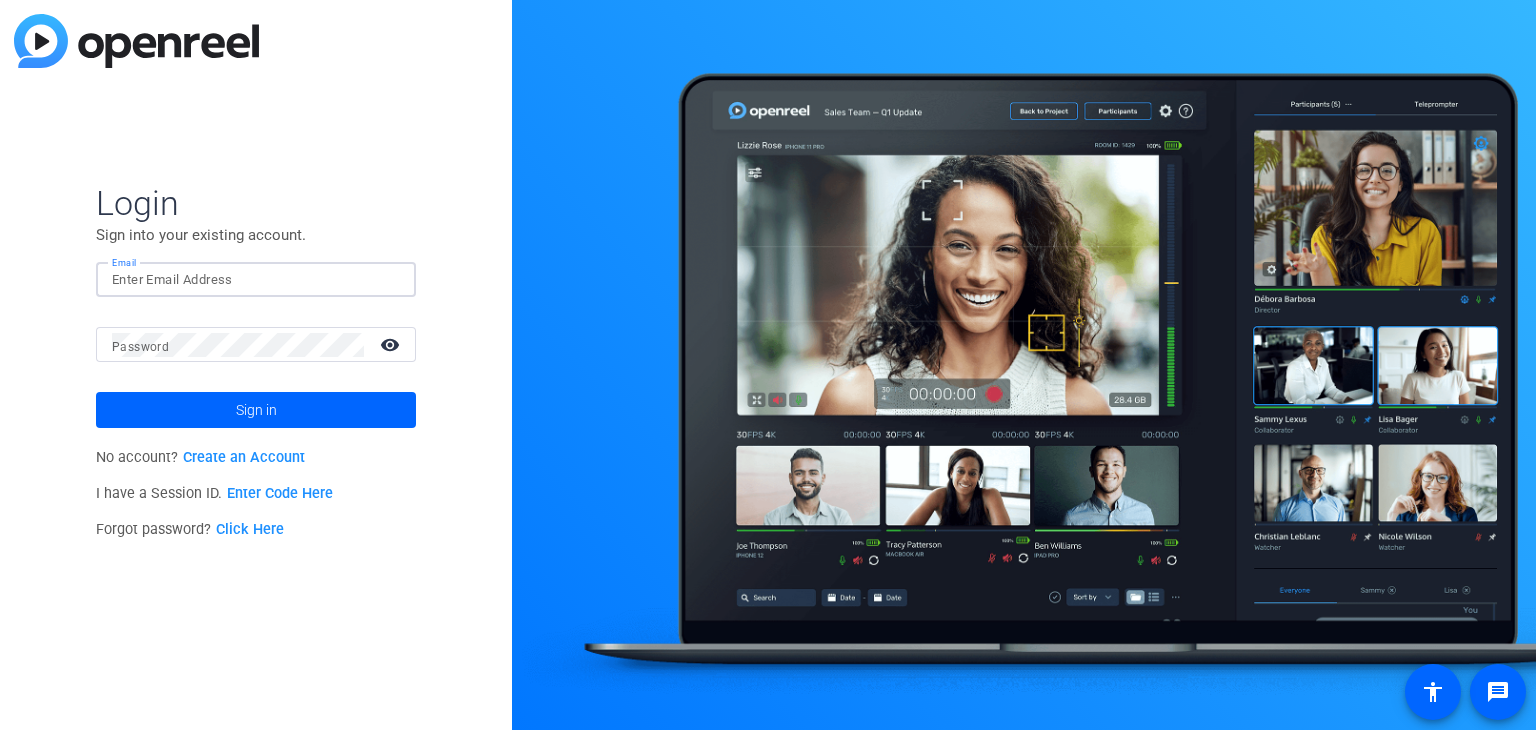 type on "[EMAIL]" 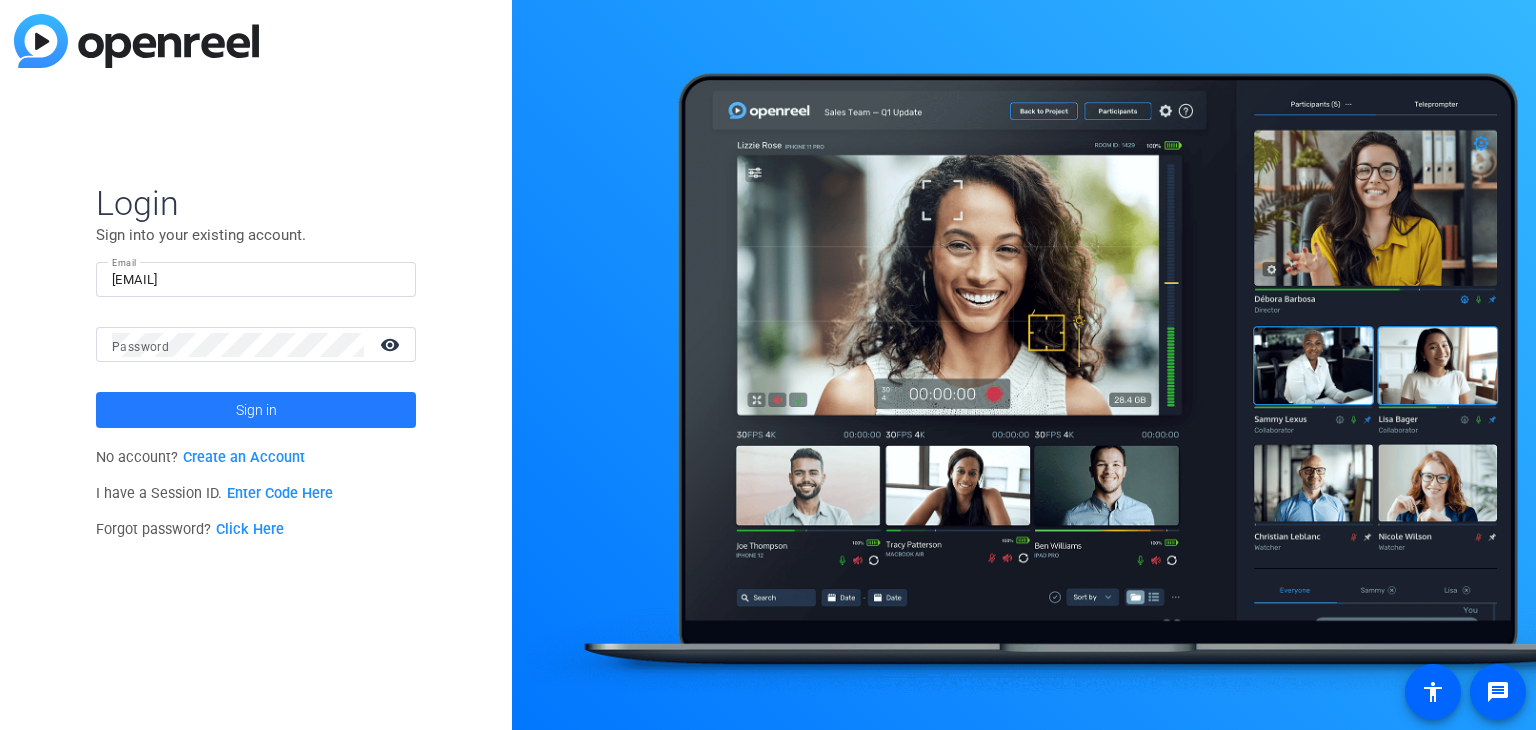 click 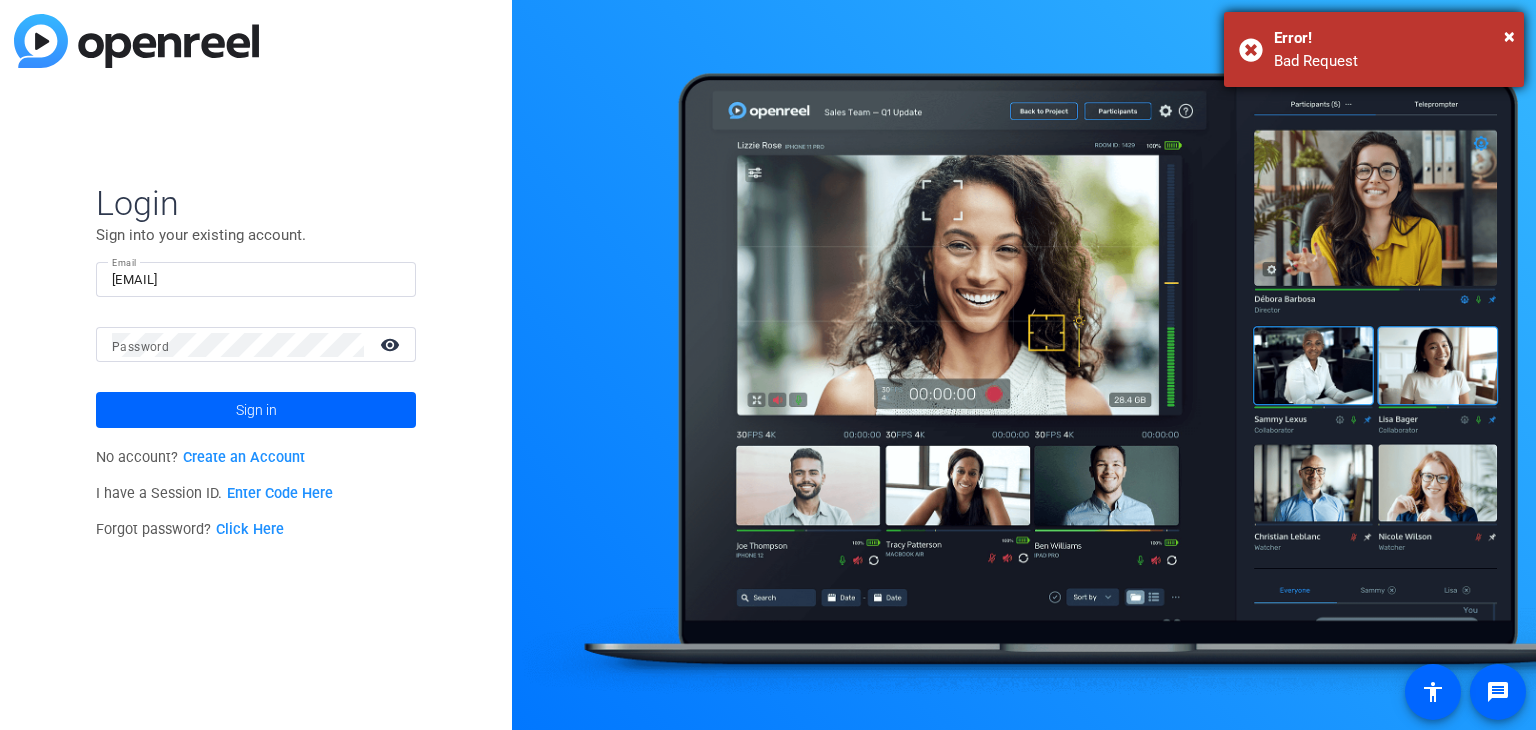 drag, startPoint x: 1279, startPoint y: 58, endPoint x: 1387, endPoint y: 52, distance: 108.16654 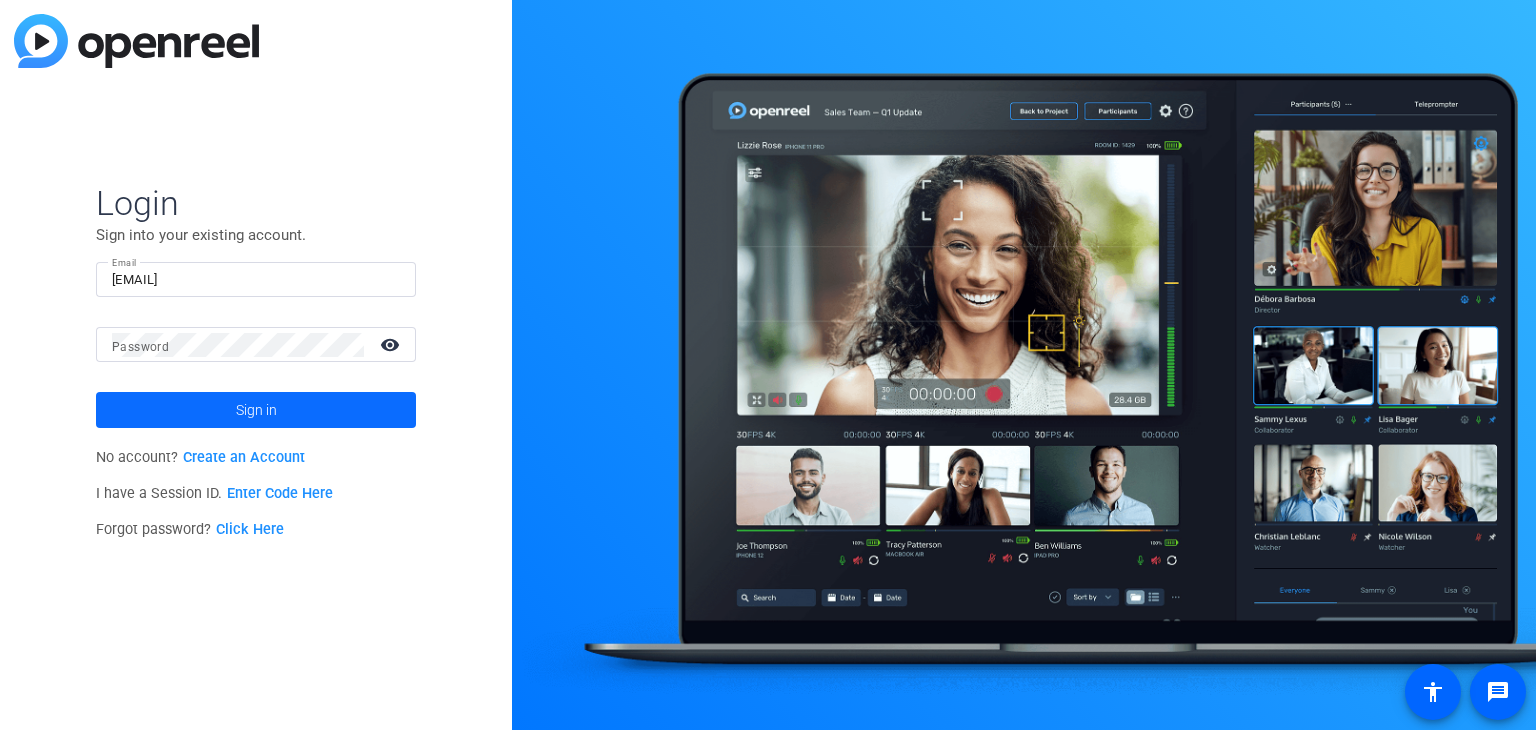 click 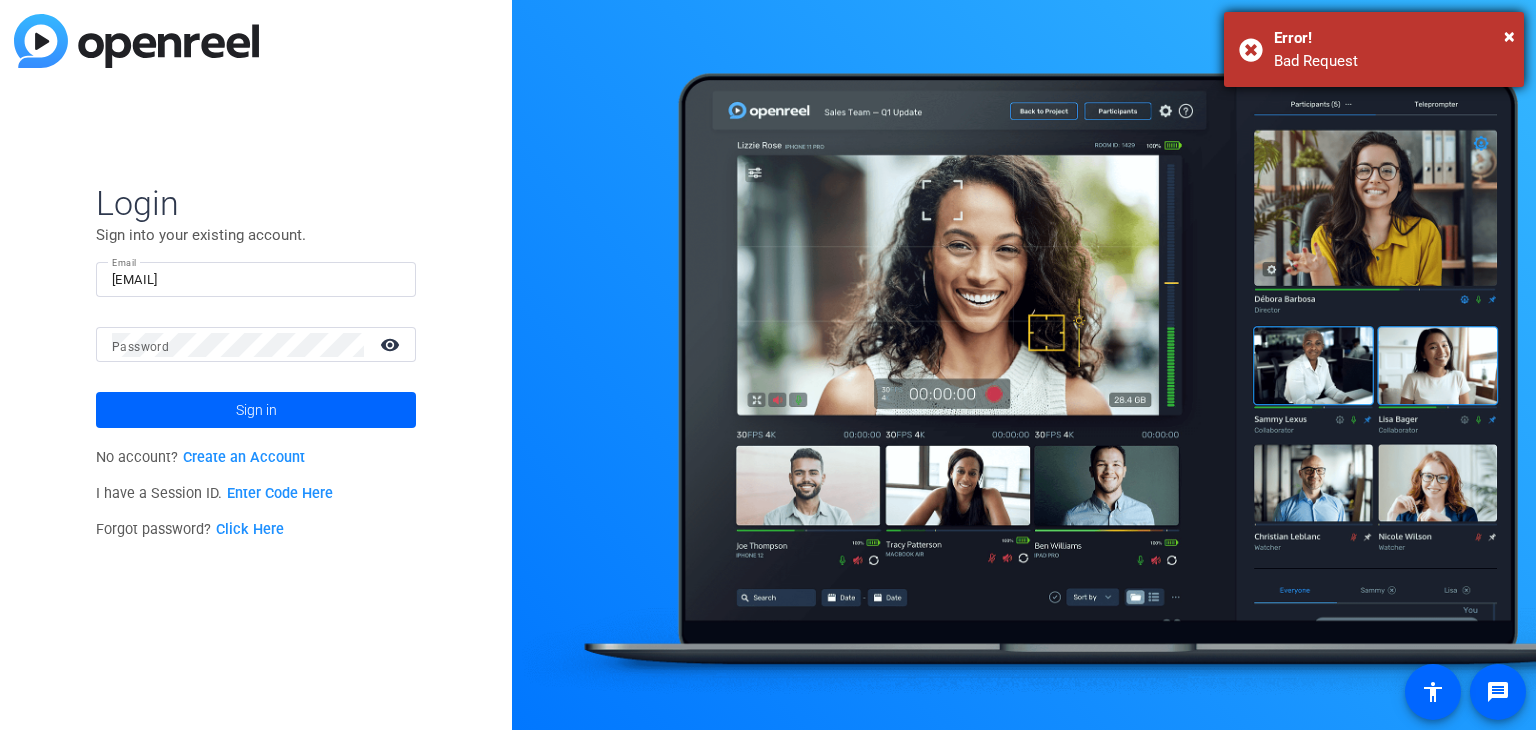 drag, startPoint x: 1369, startPoint y: 62, endPoint x: 1279, endPoint y: 68, distance: 90.199776 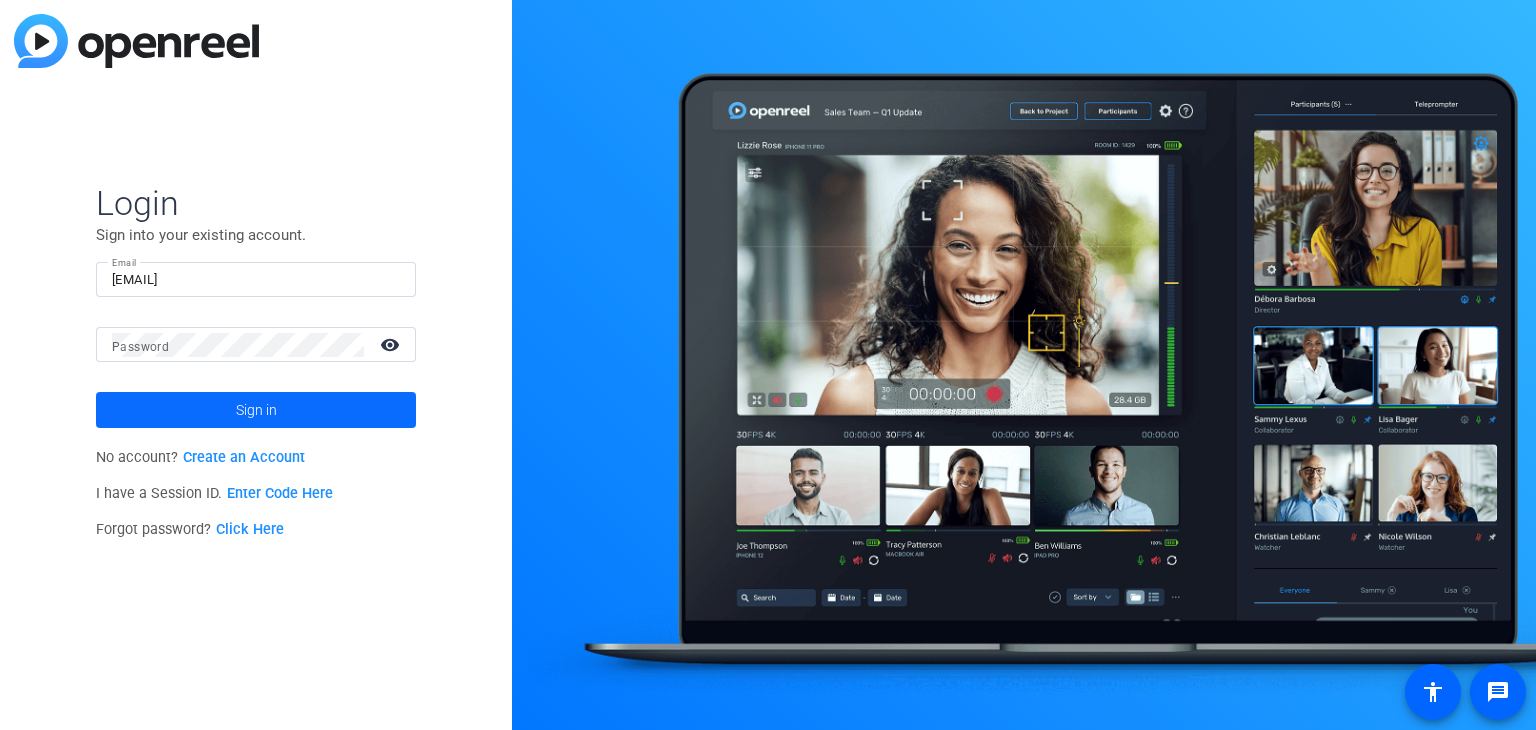 click on "Sign in" 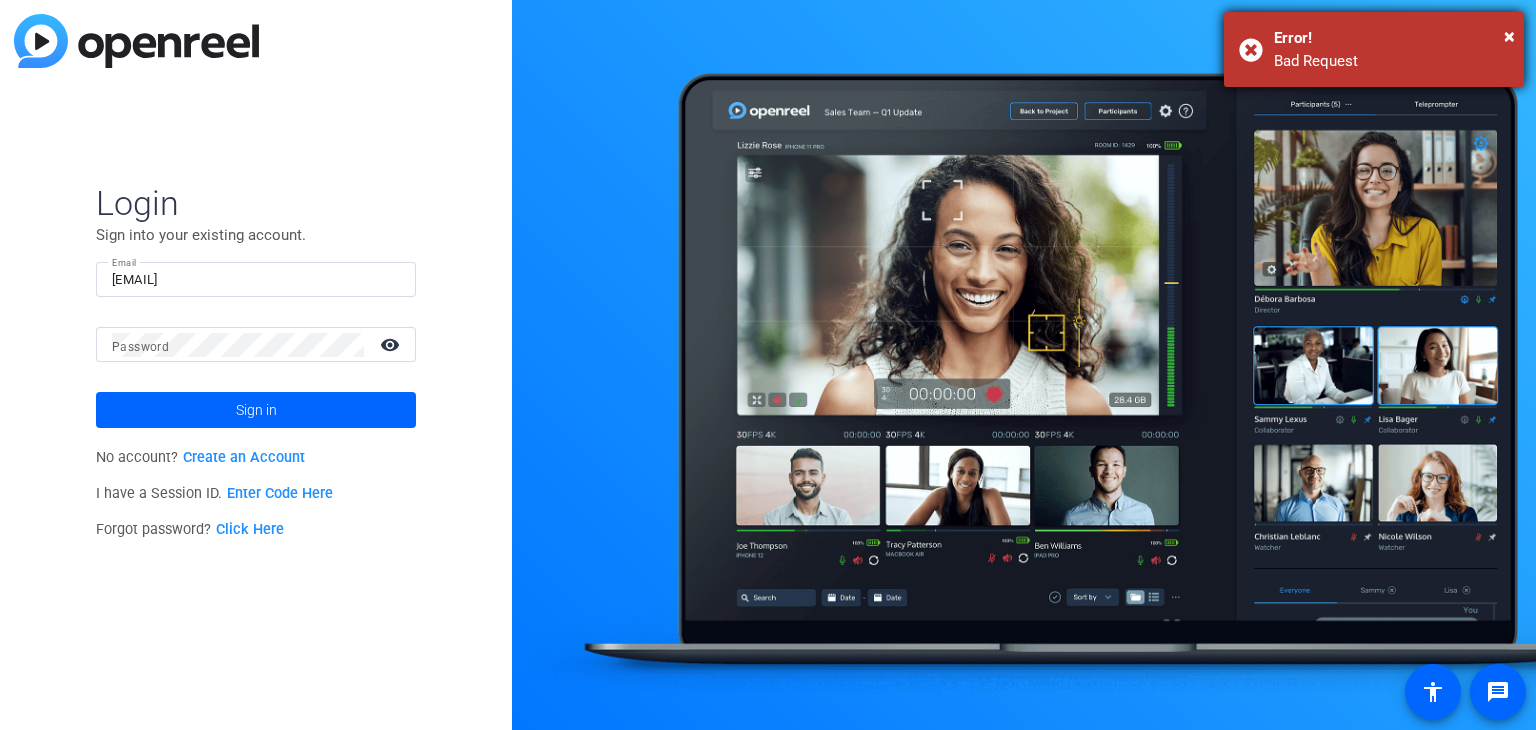 drag, startPoint x: 1379, startPoint y: 69, endPoint x: 1264, endPoint y: 77, distance: 115.27792 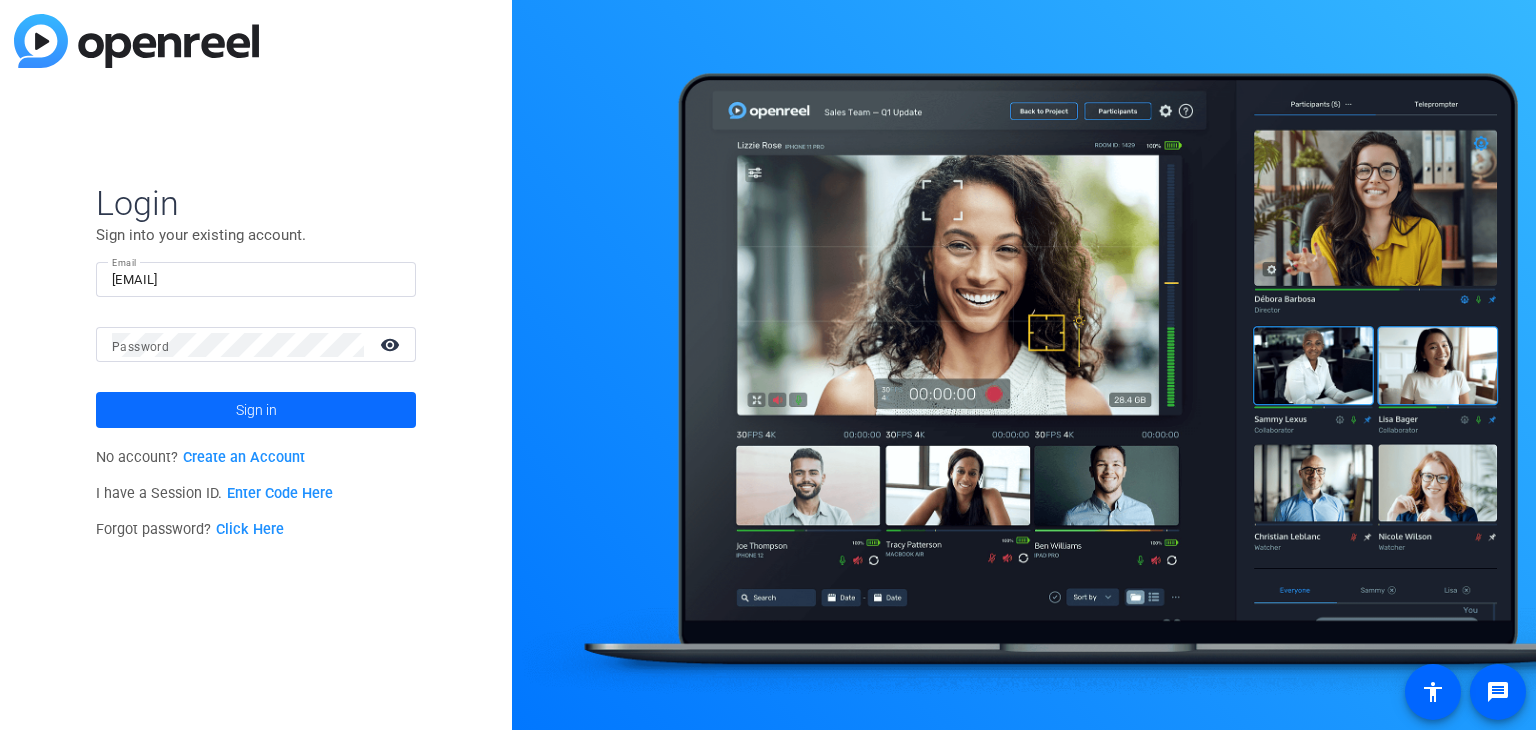 click 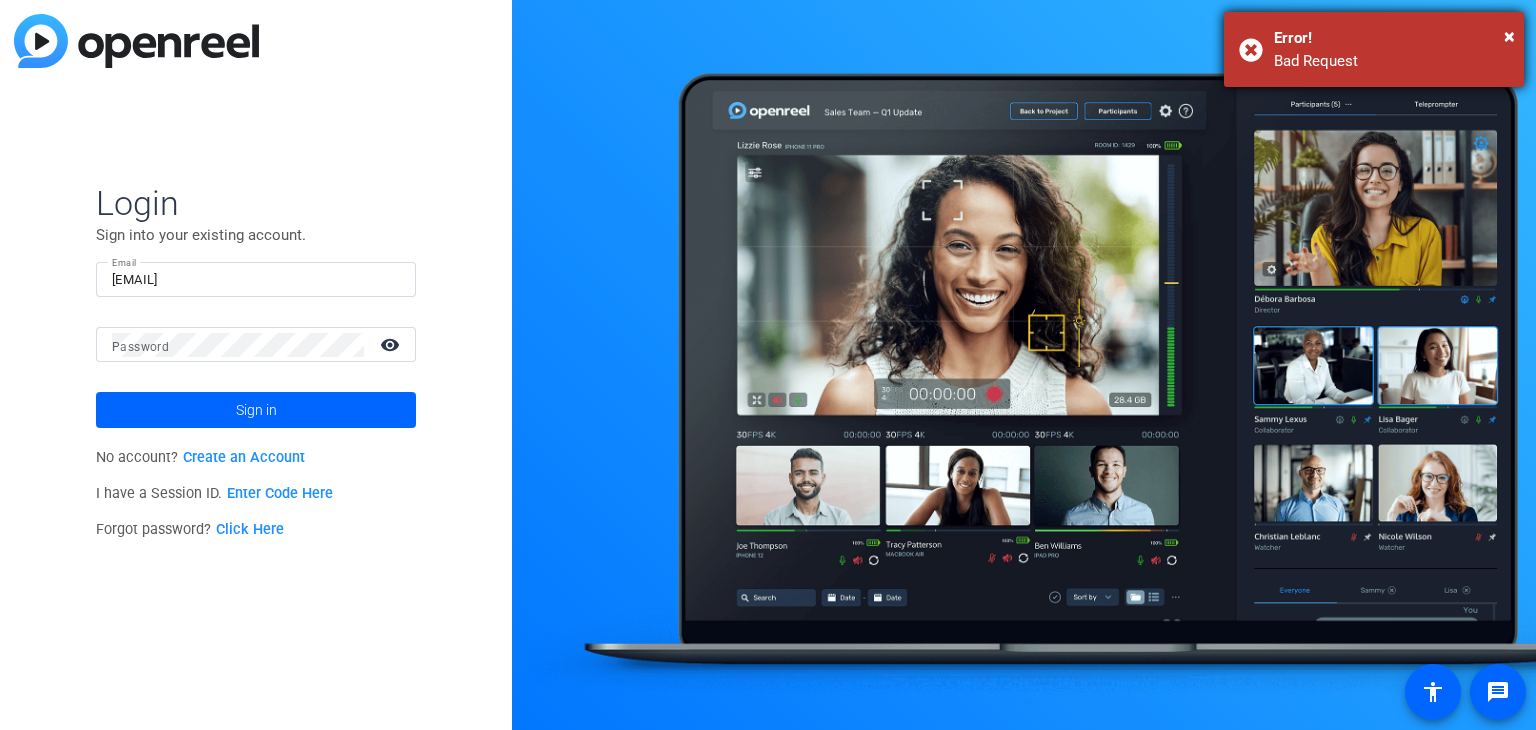 drag, startPoint x: 1270, startPoint y: 65, endPoint x: 1401, endPoint y: 64, distance: 131.00381 